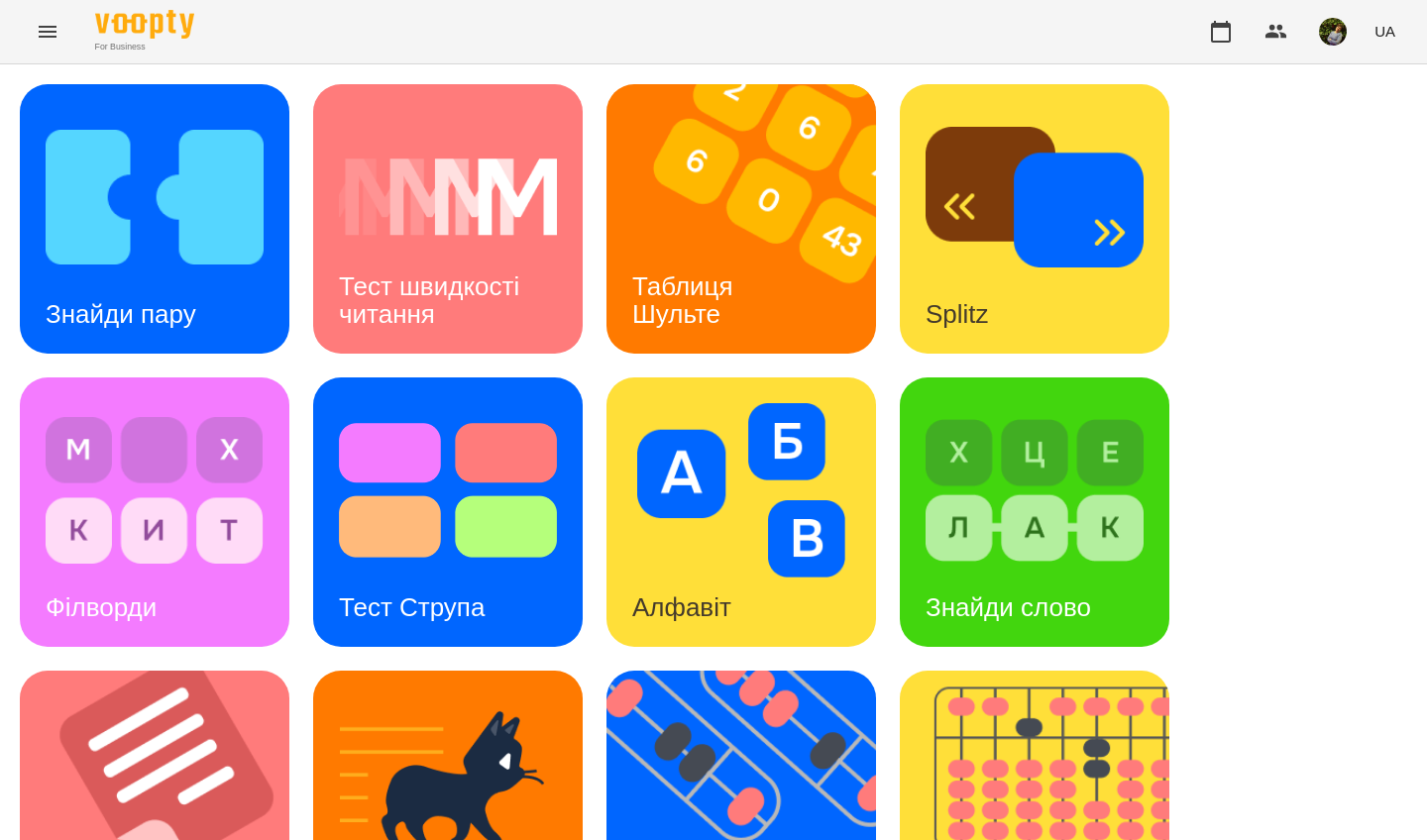 scroll, scrollTop: 0, scrollLeft: 0, axis: both 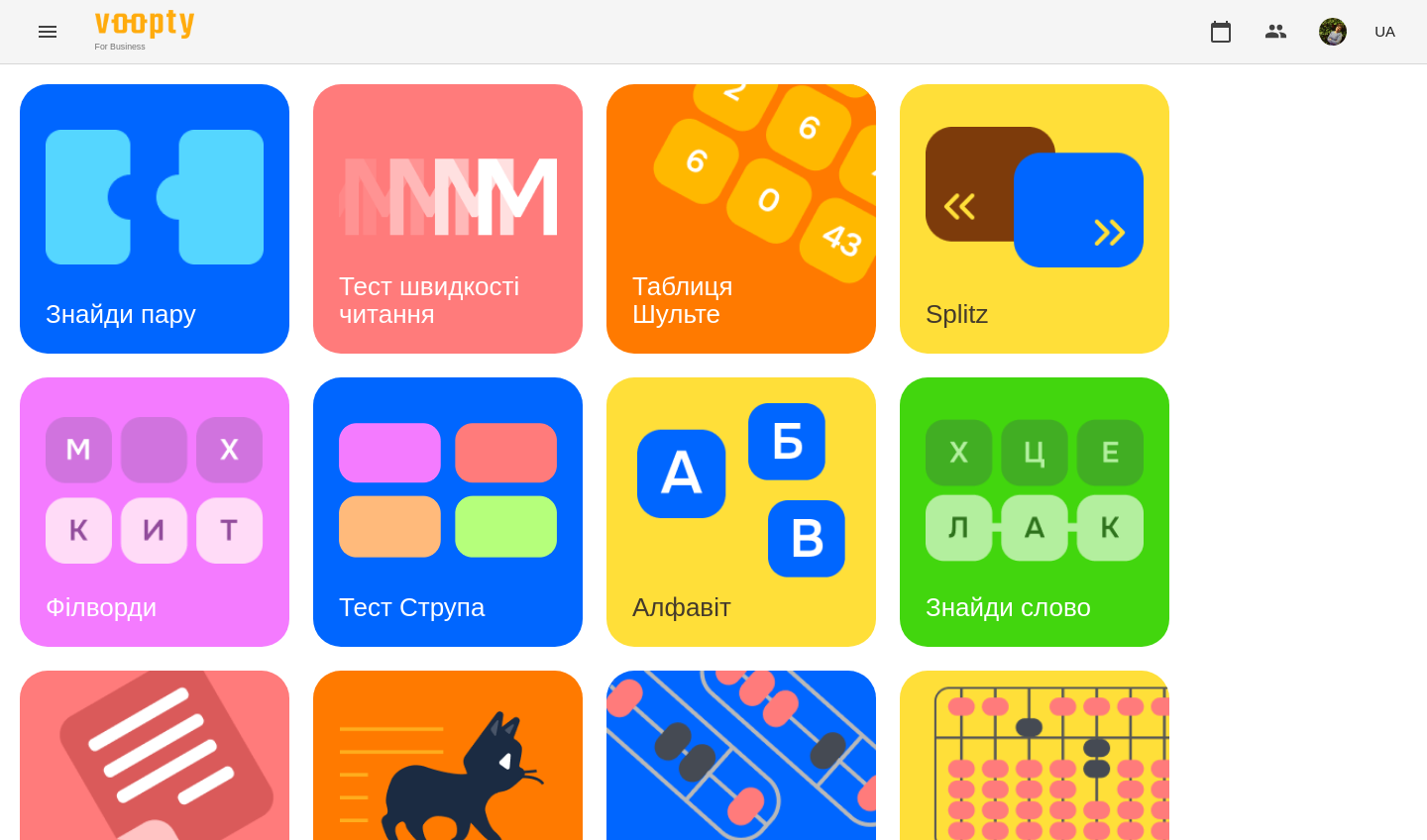 click at bounding box center (155, 1077) 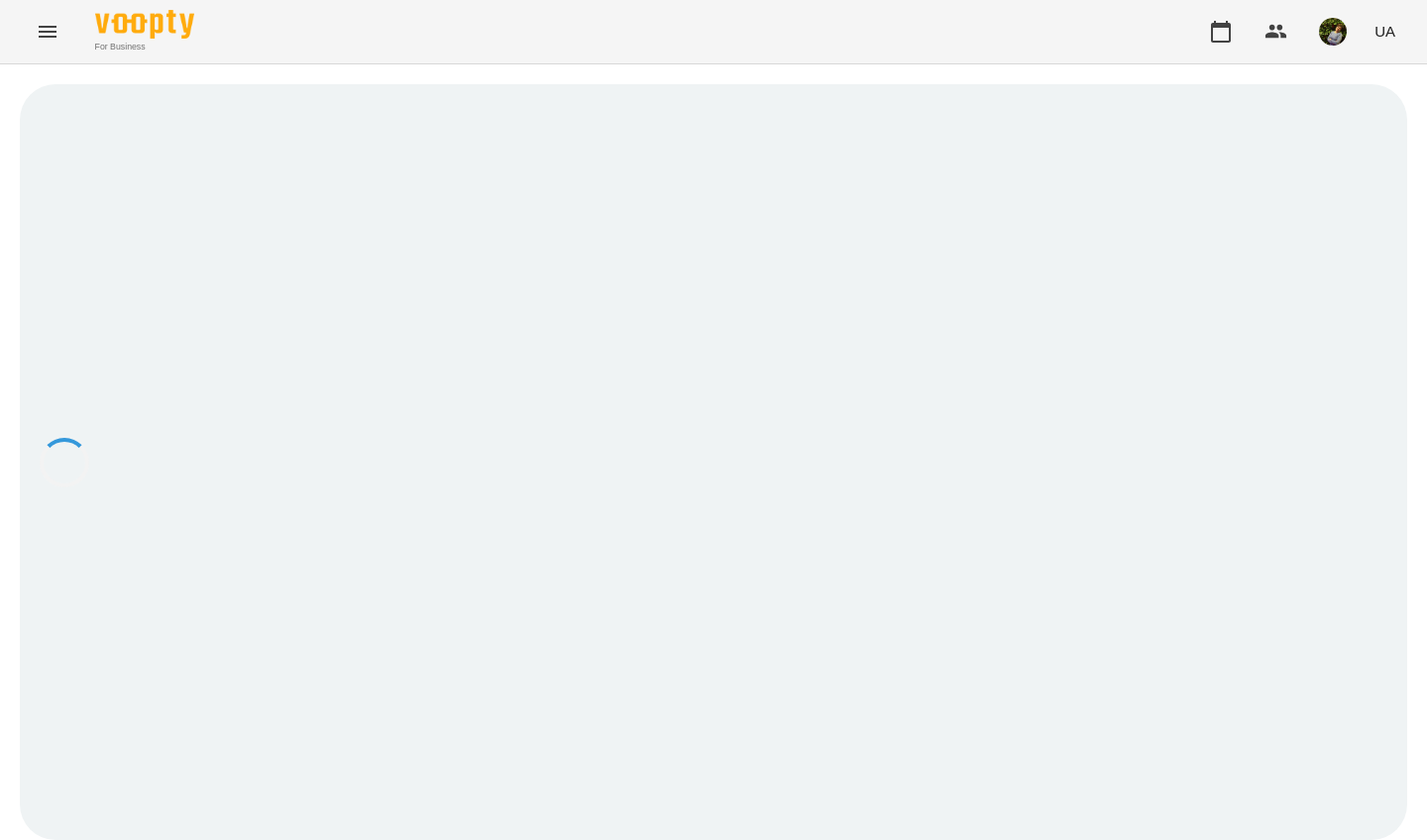 scroll, scrollTop: 0, scrollLeft: 0, axis: both 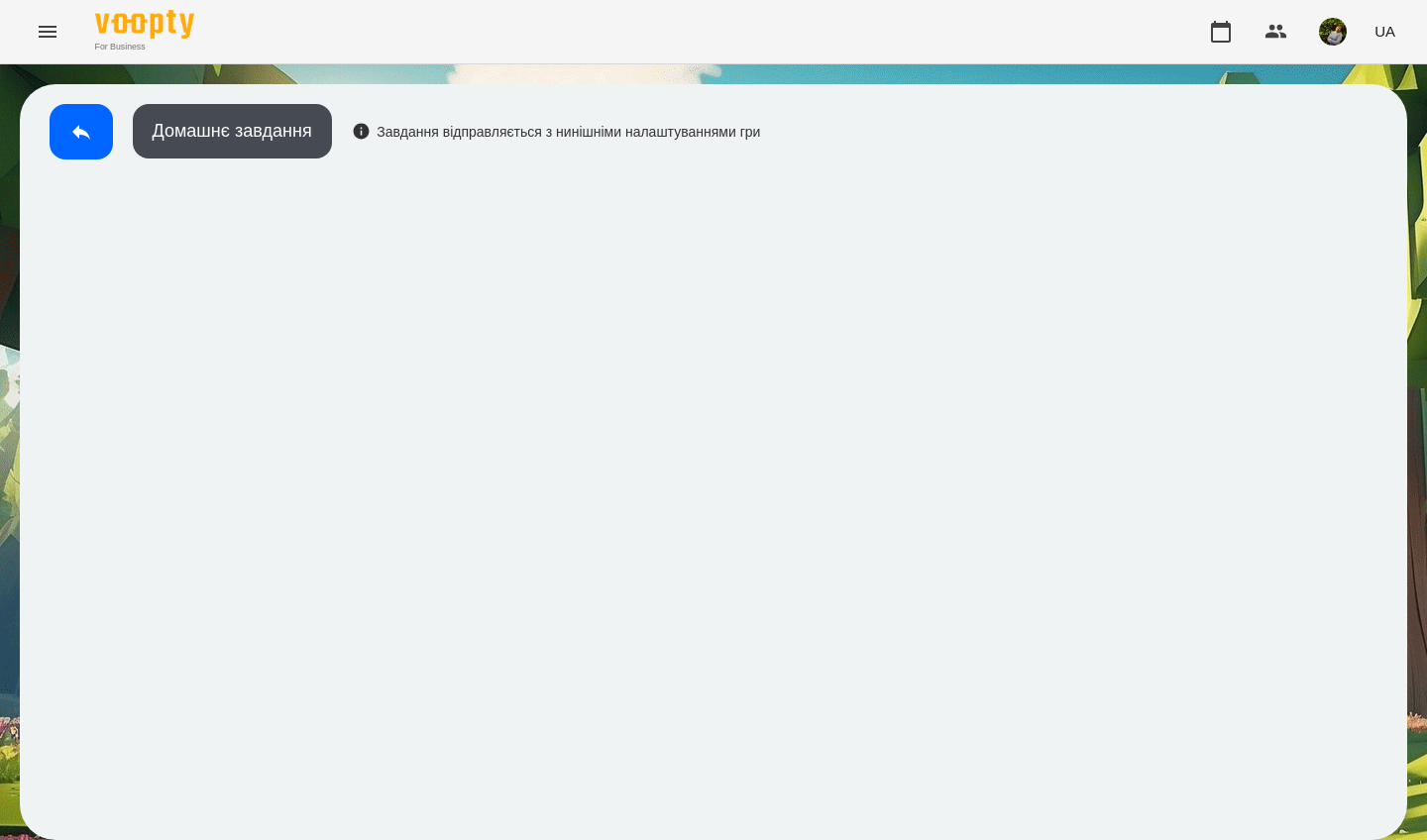 click at bounding box center [81, 132] 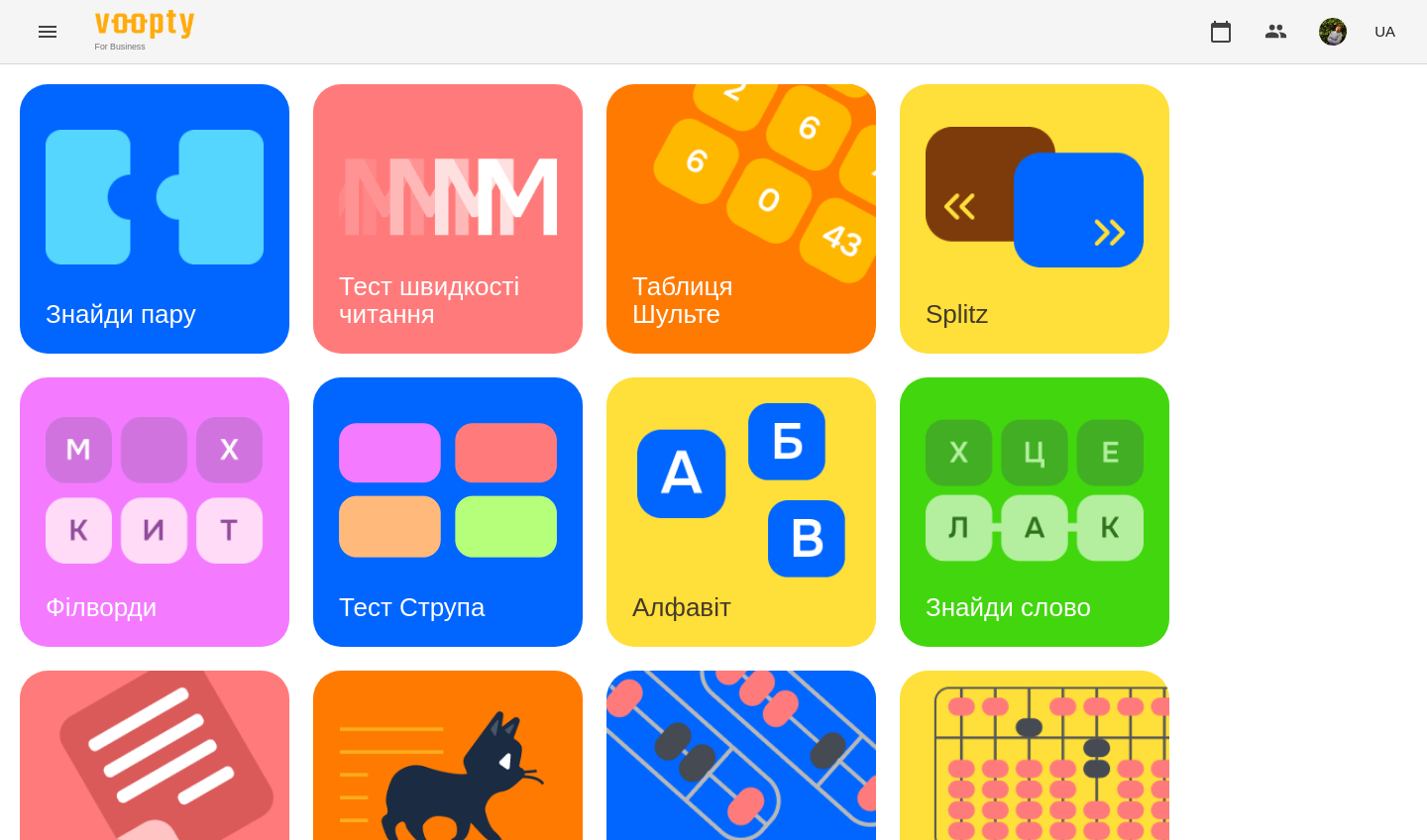 scroll, scrollTop: 706, scrollLeft: 0, axis: vertical 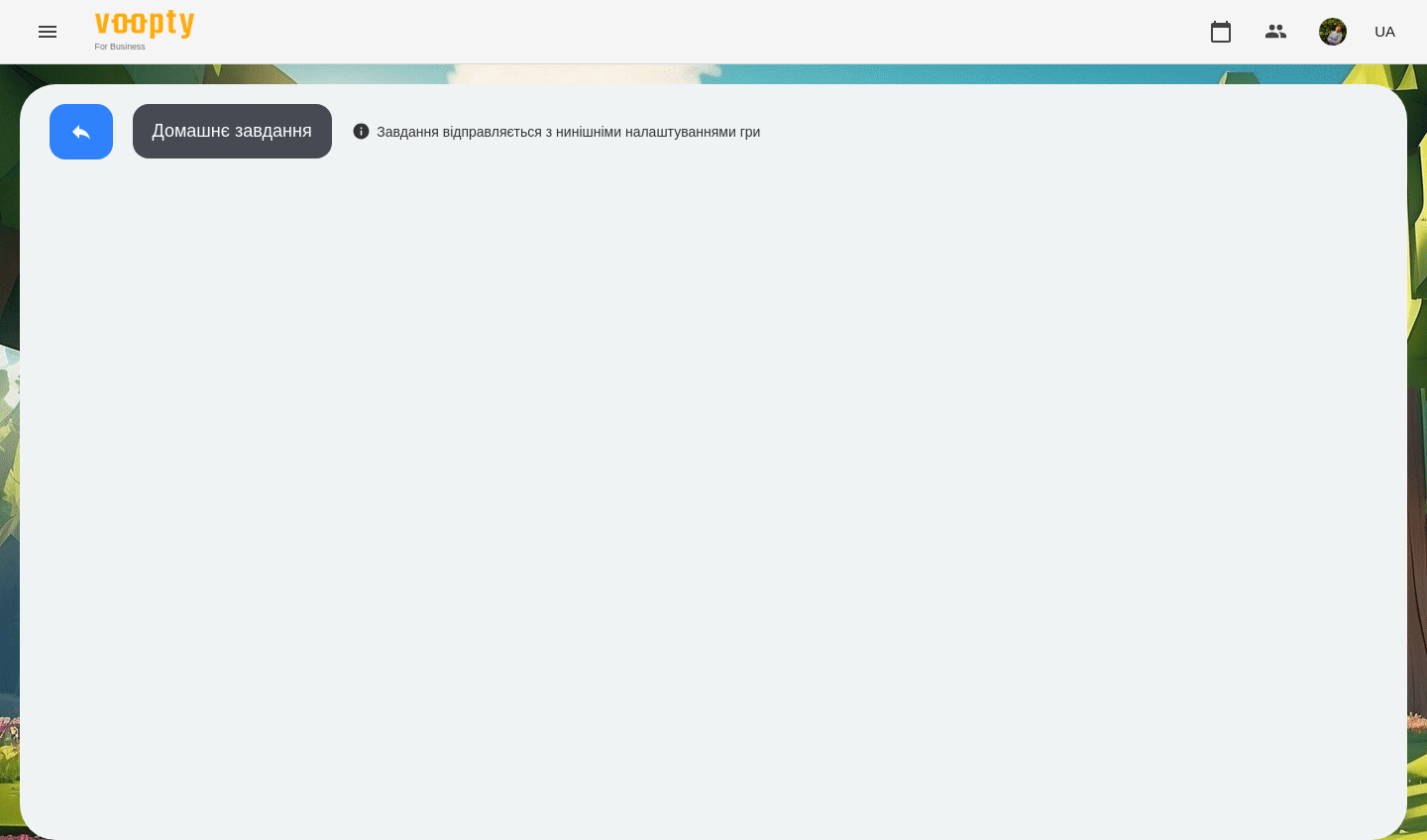 click 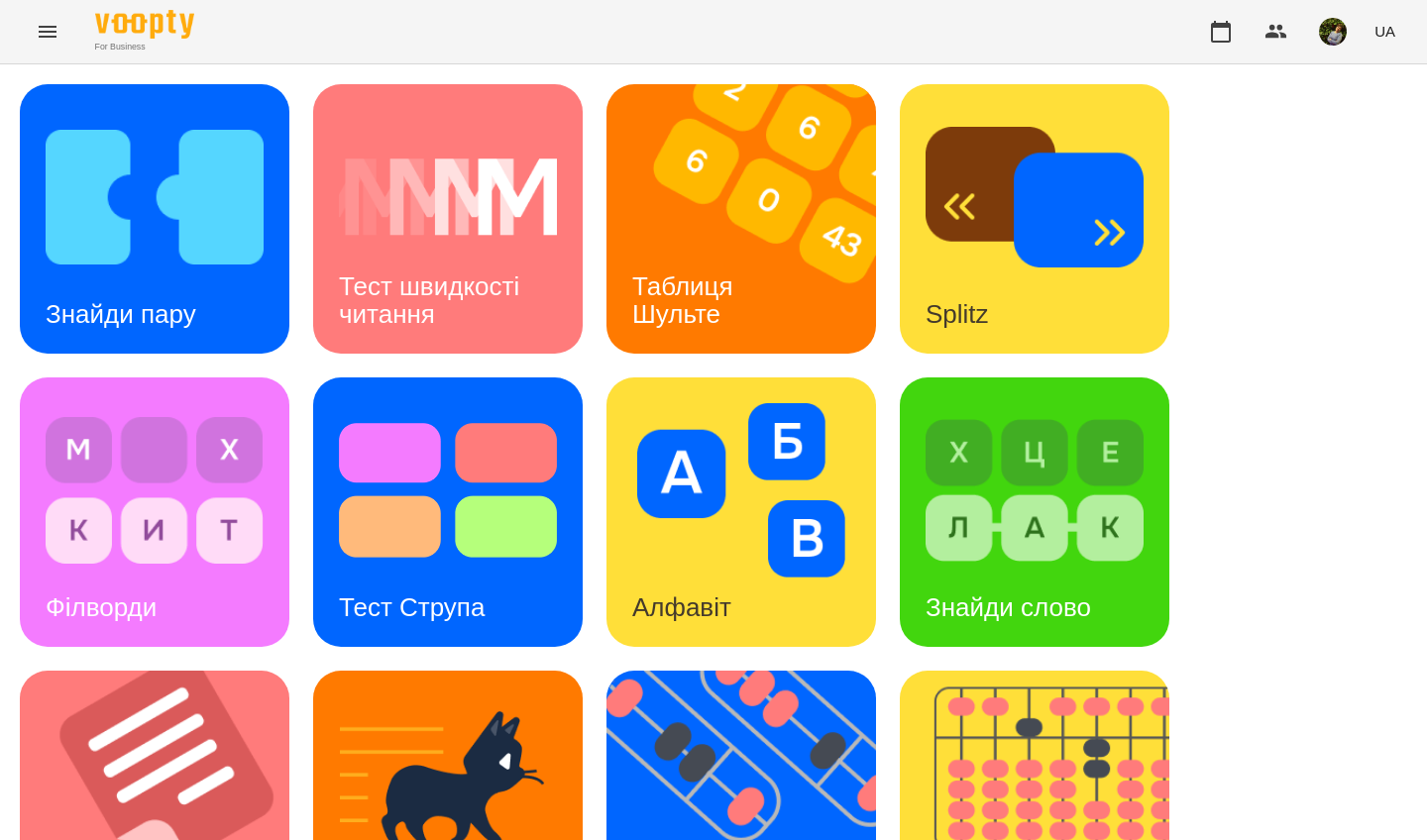 scroll, scrollTop: 690, scrollLeft: 0, axis: vertical 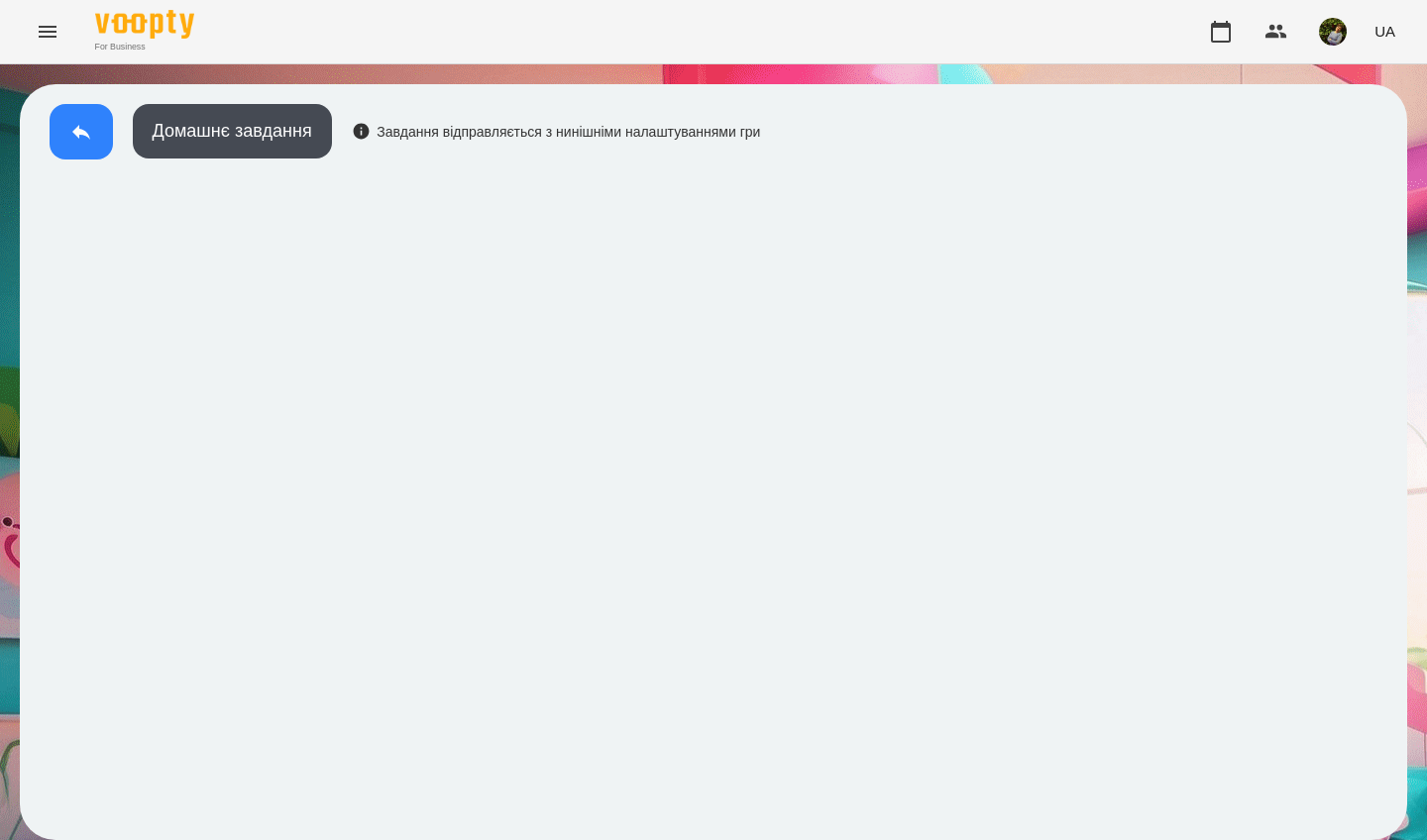 click 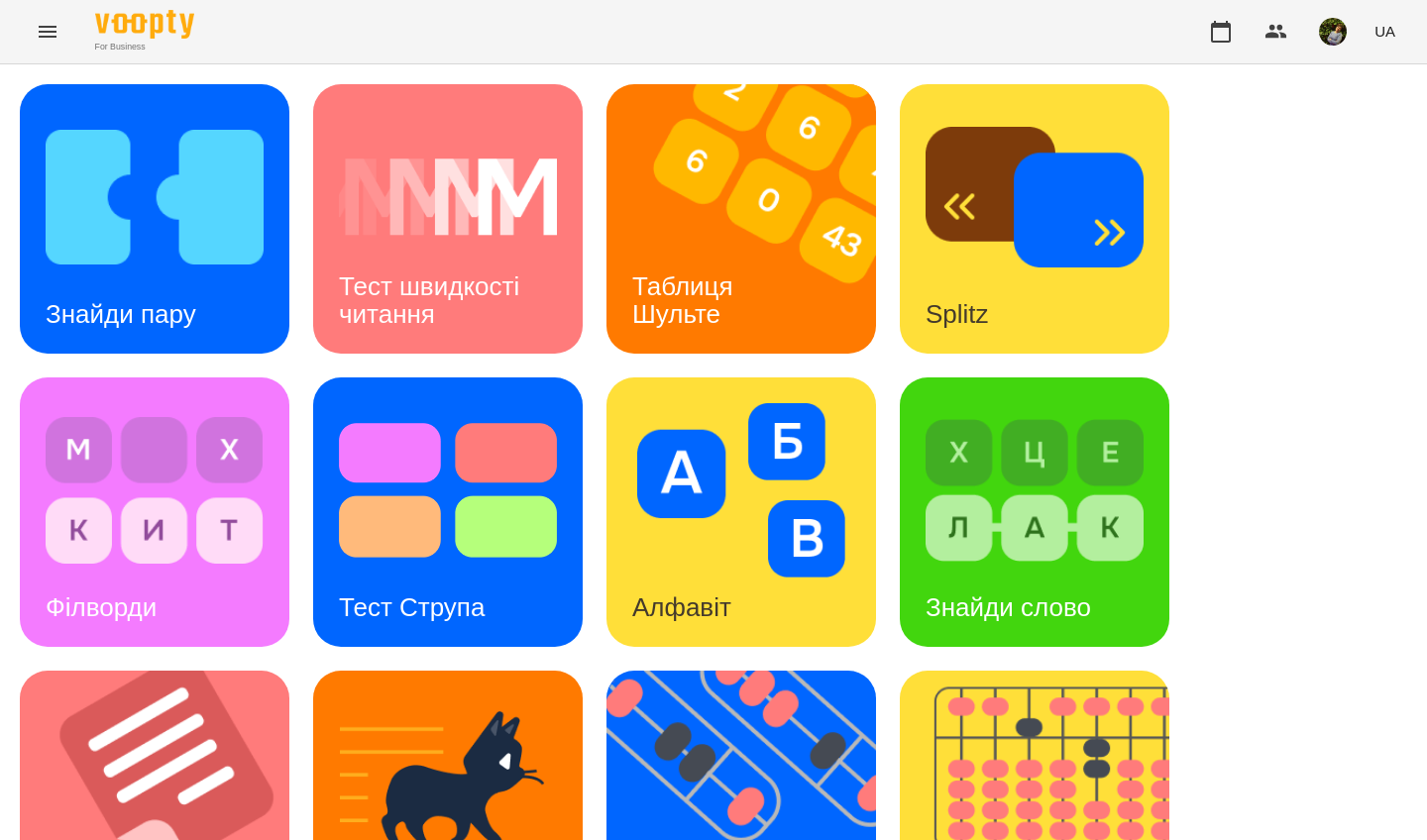 scroll, scrollTop: 706, scrollLeft: 0, axis: vertical 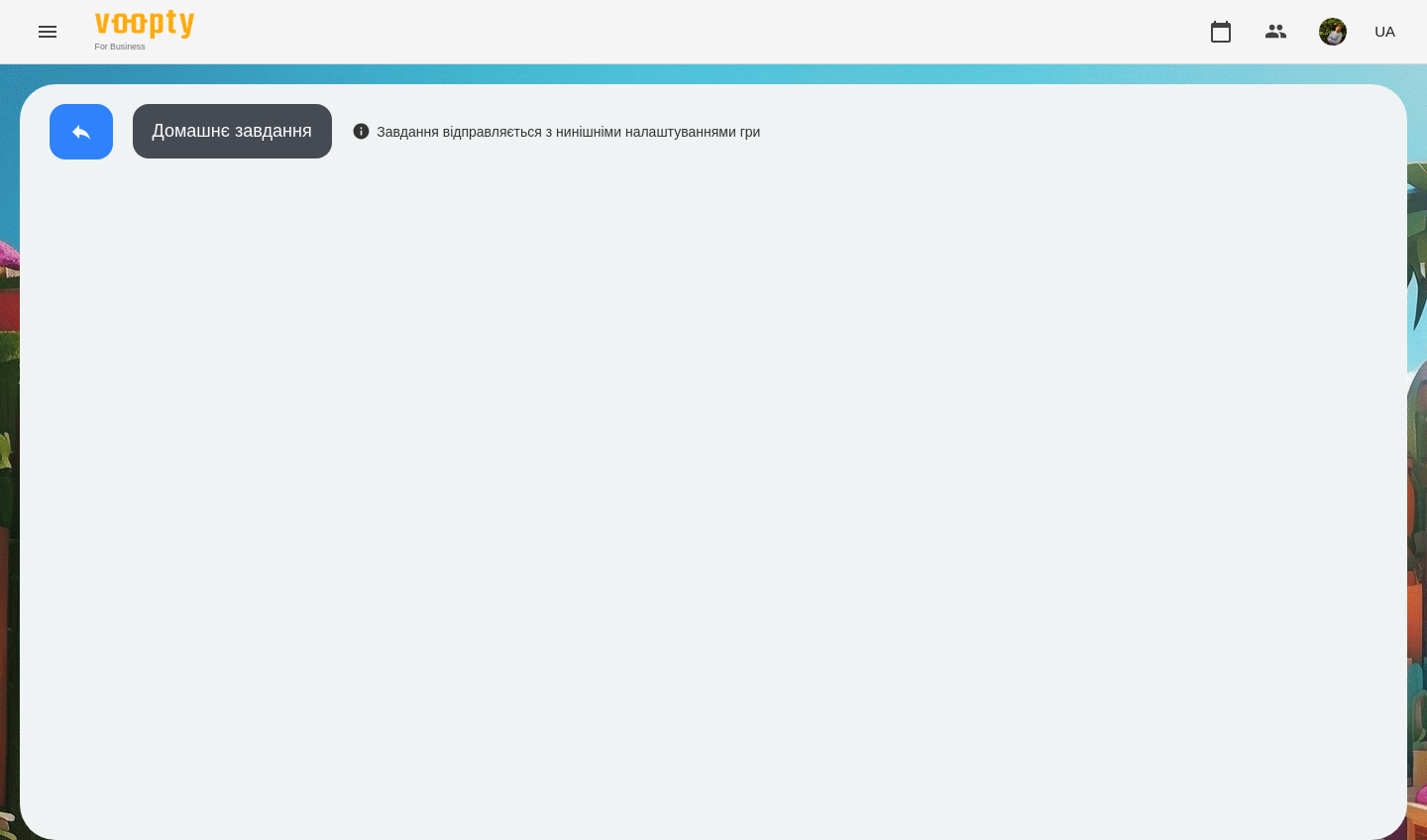 click at bounding box center [81, 132] 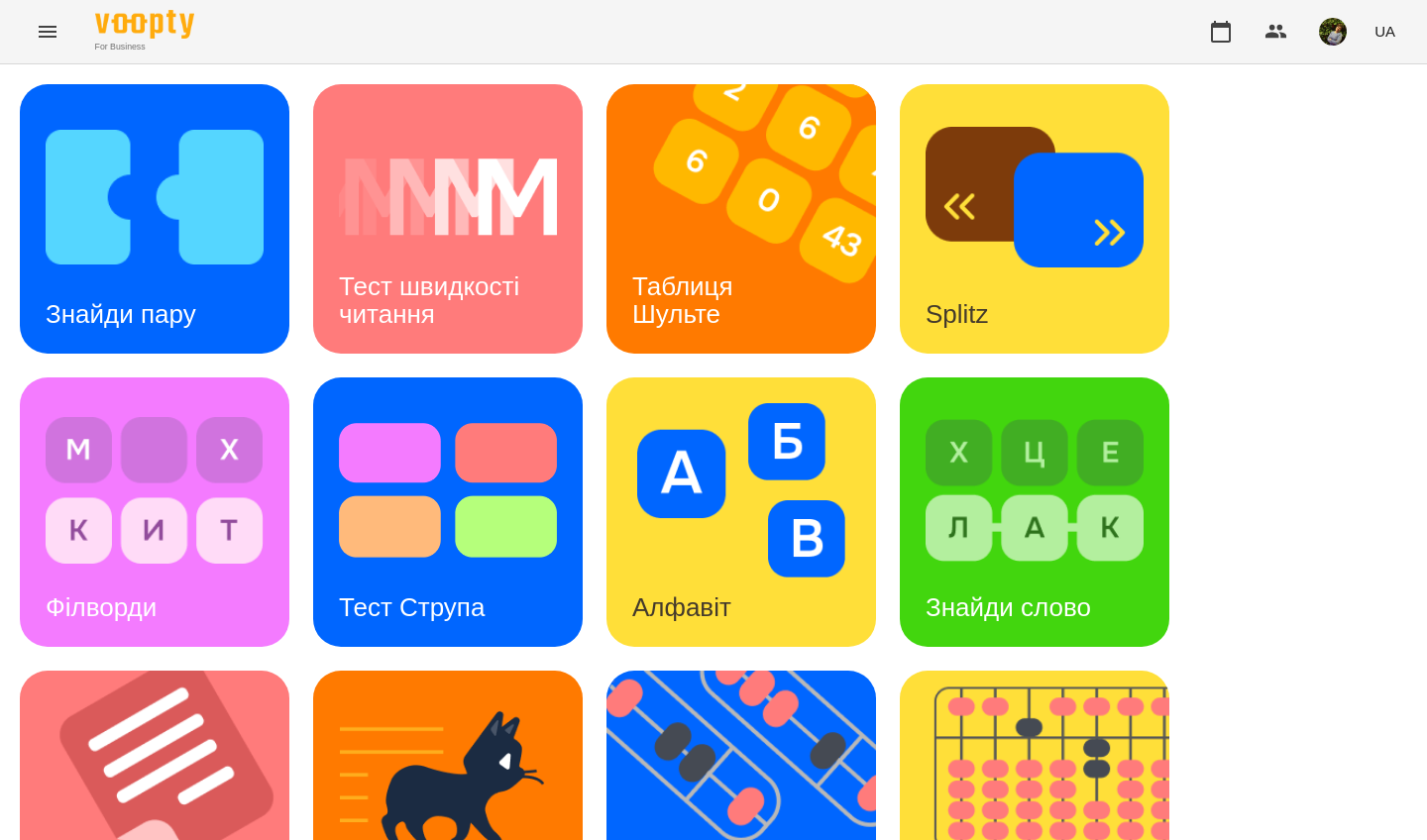scroll, scrollTop: 436, scrollLeft: 0, axis: vertical 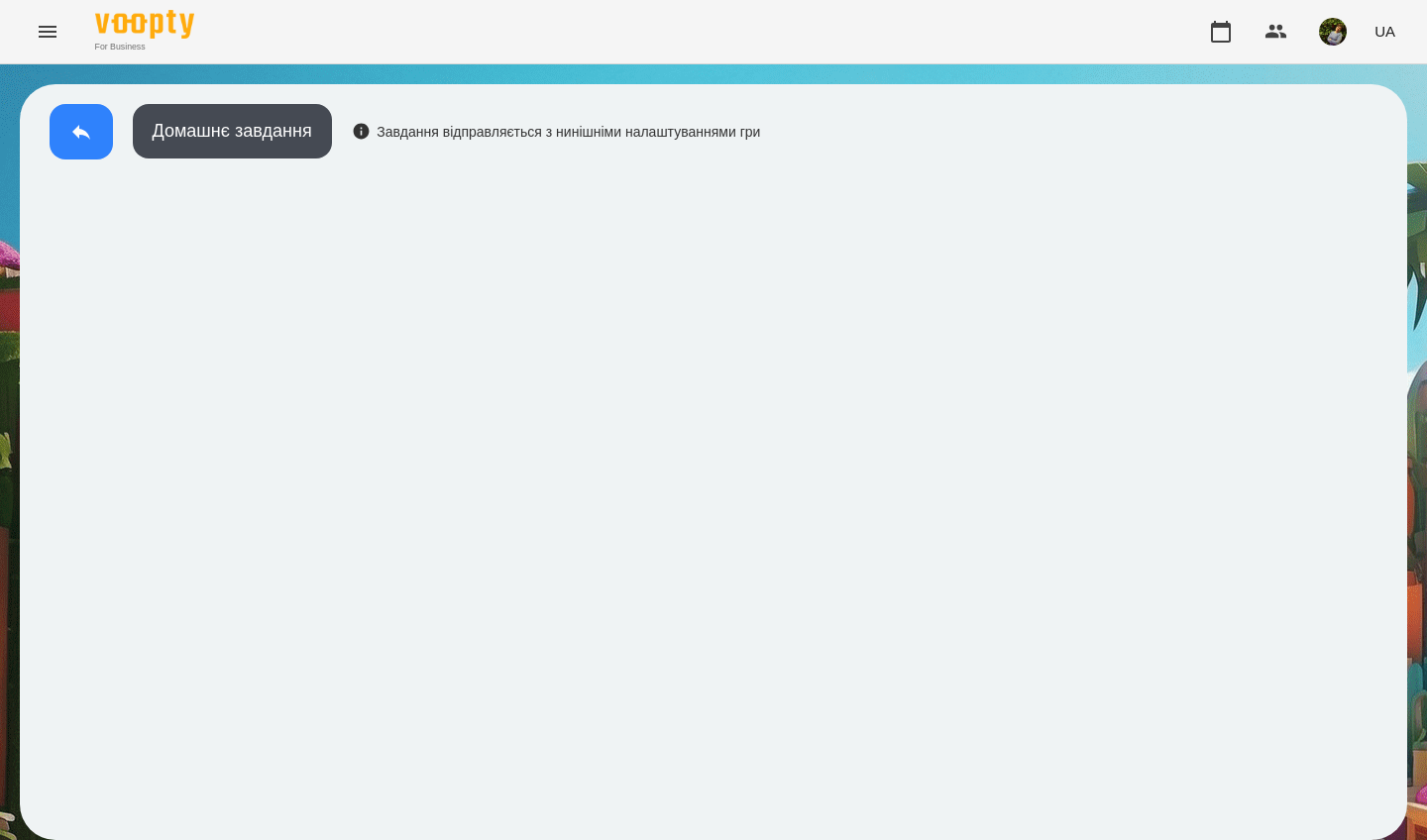 click 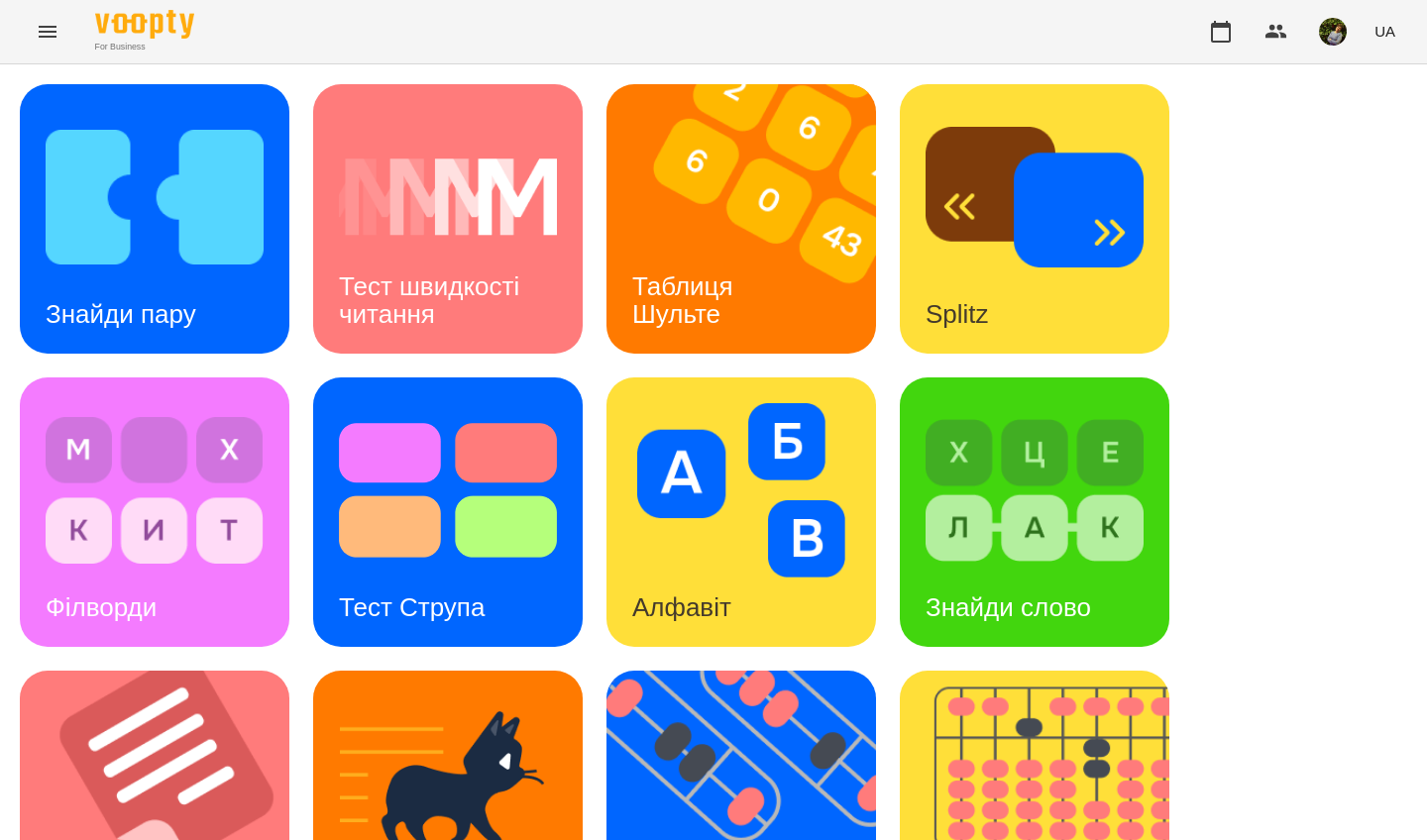 click on "Знайди пару" at bounding box center [121, 314] 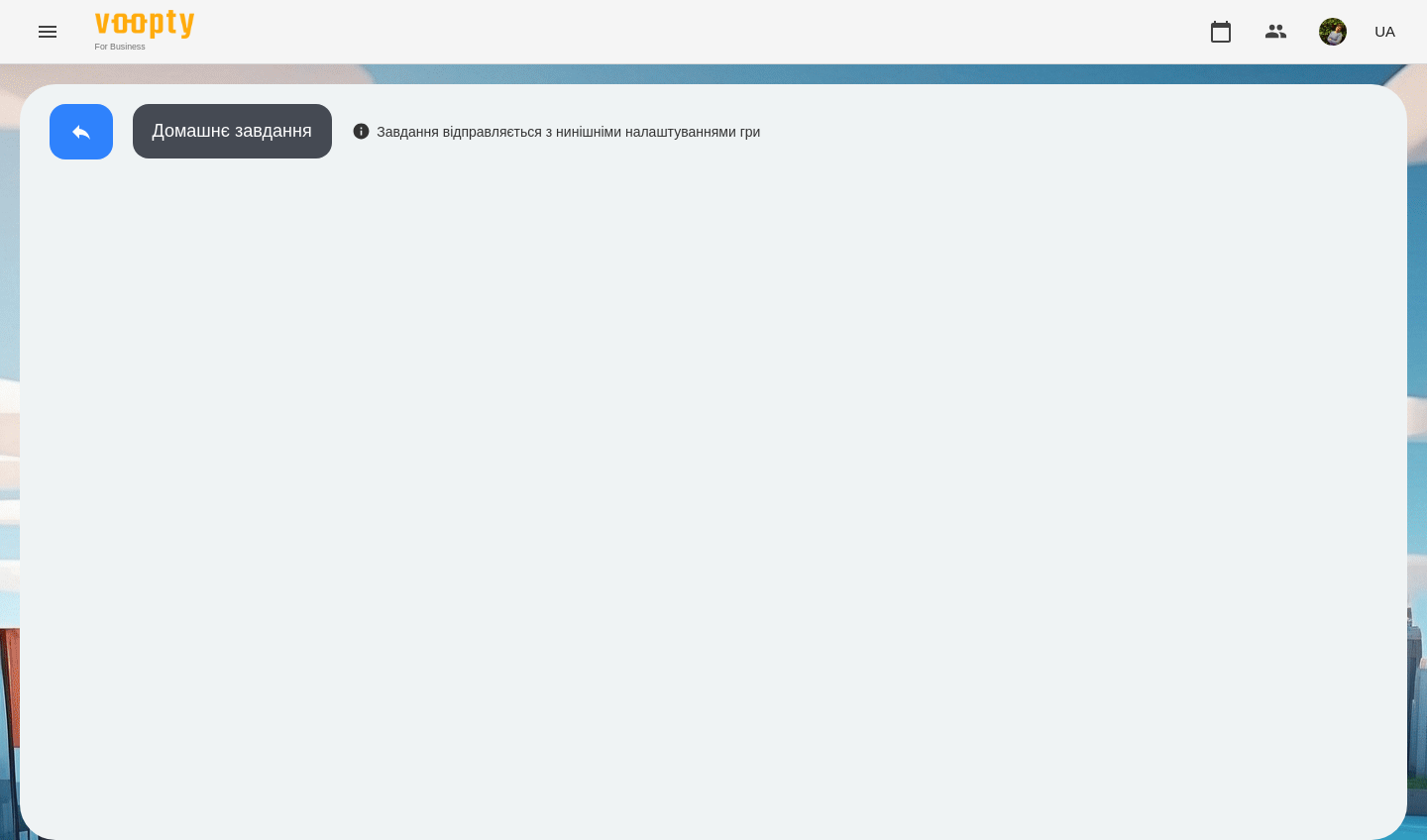 click 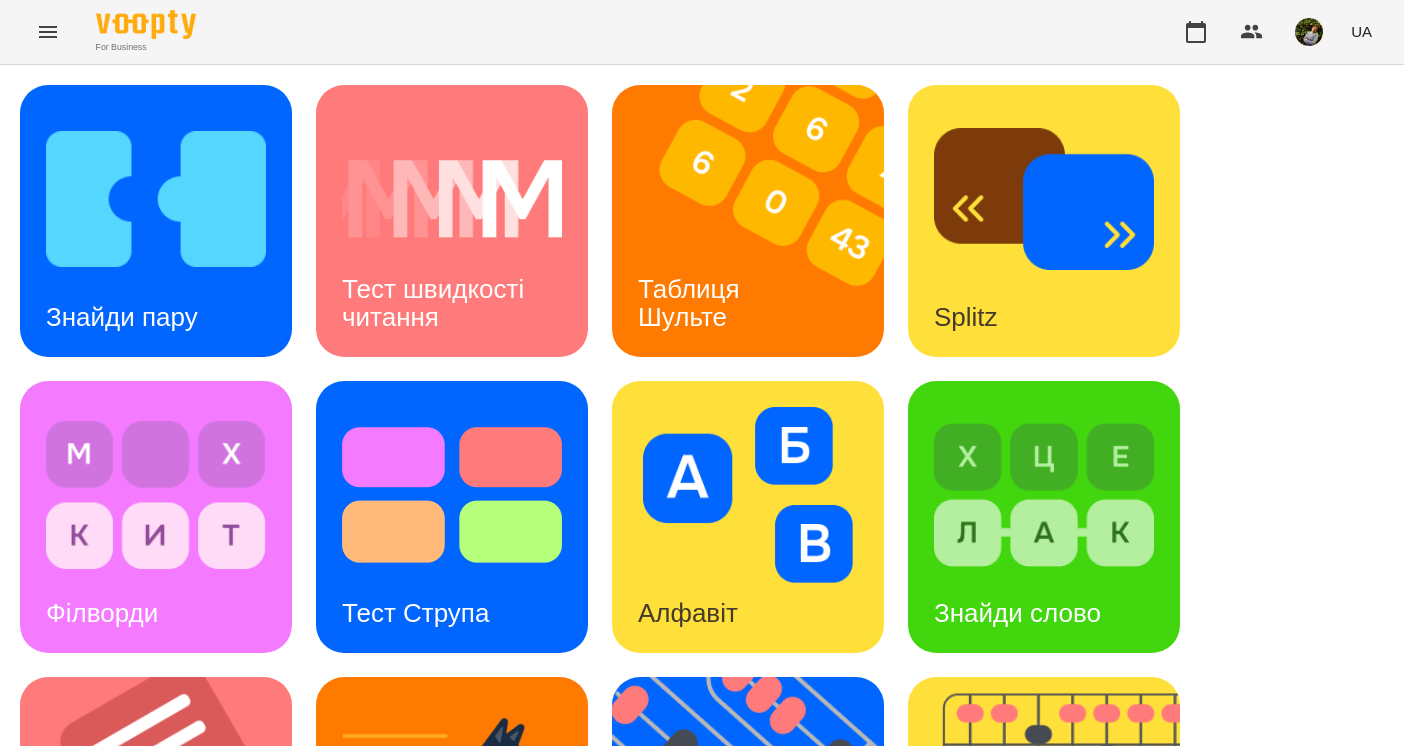 click 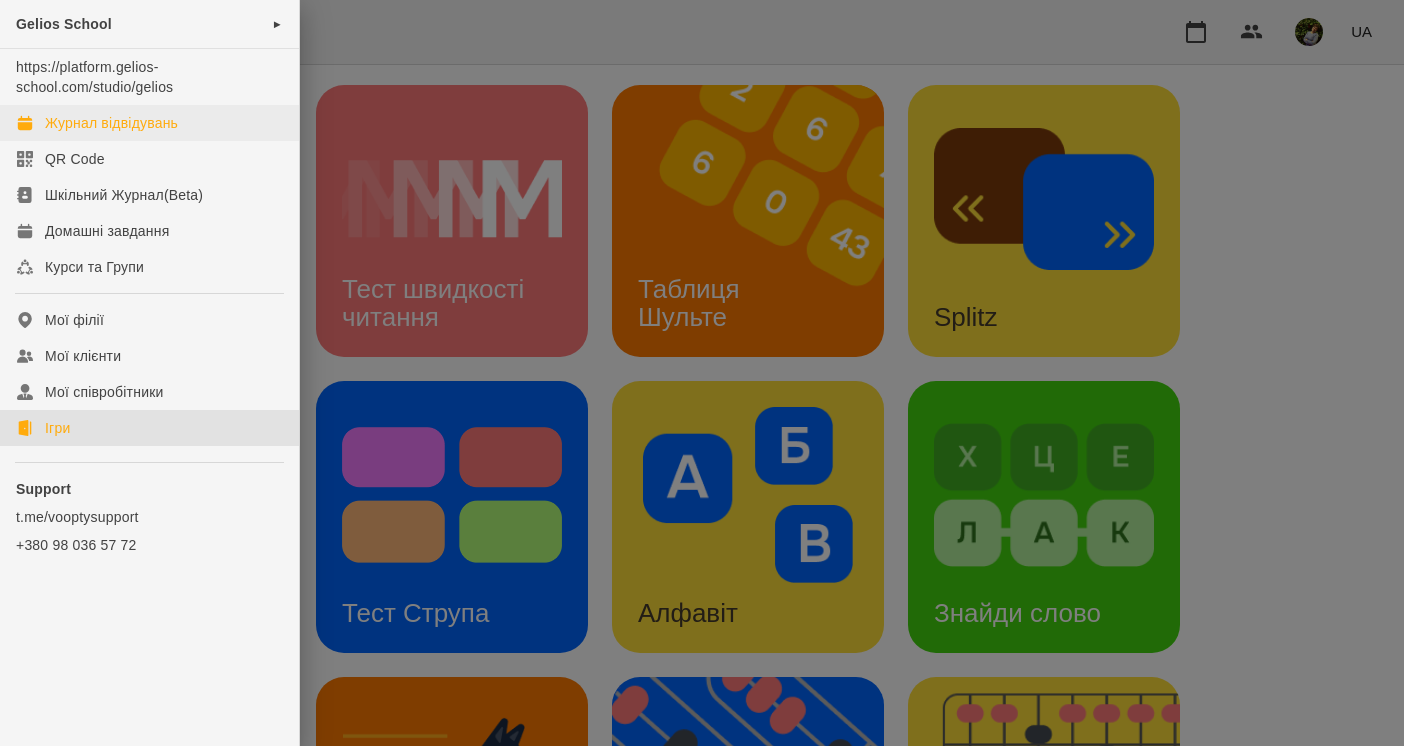 click on "Журнал відвідувань" at bounding box center (111, 123) 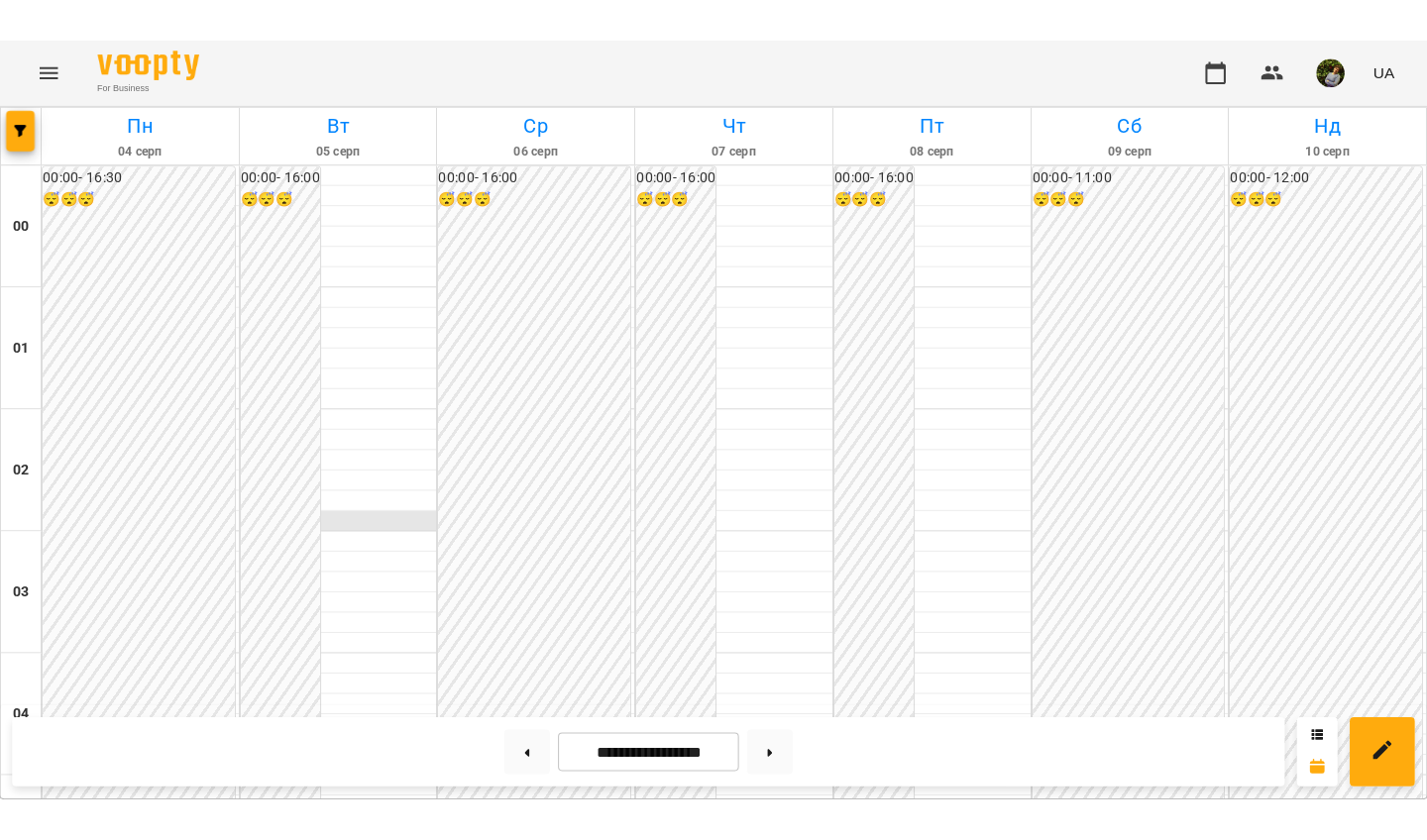 scroll, scrollTop: 2138, scrollLeft: 0, axis: vertical 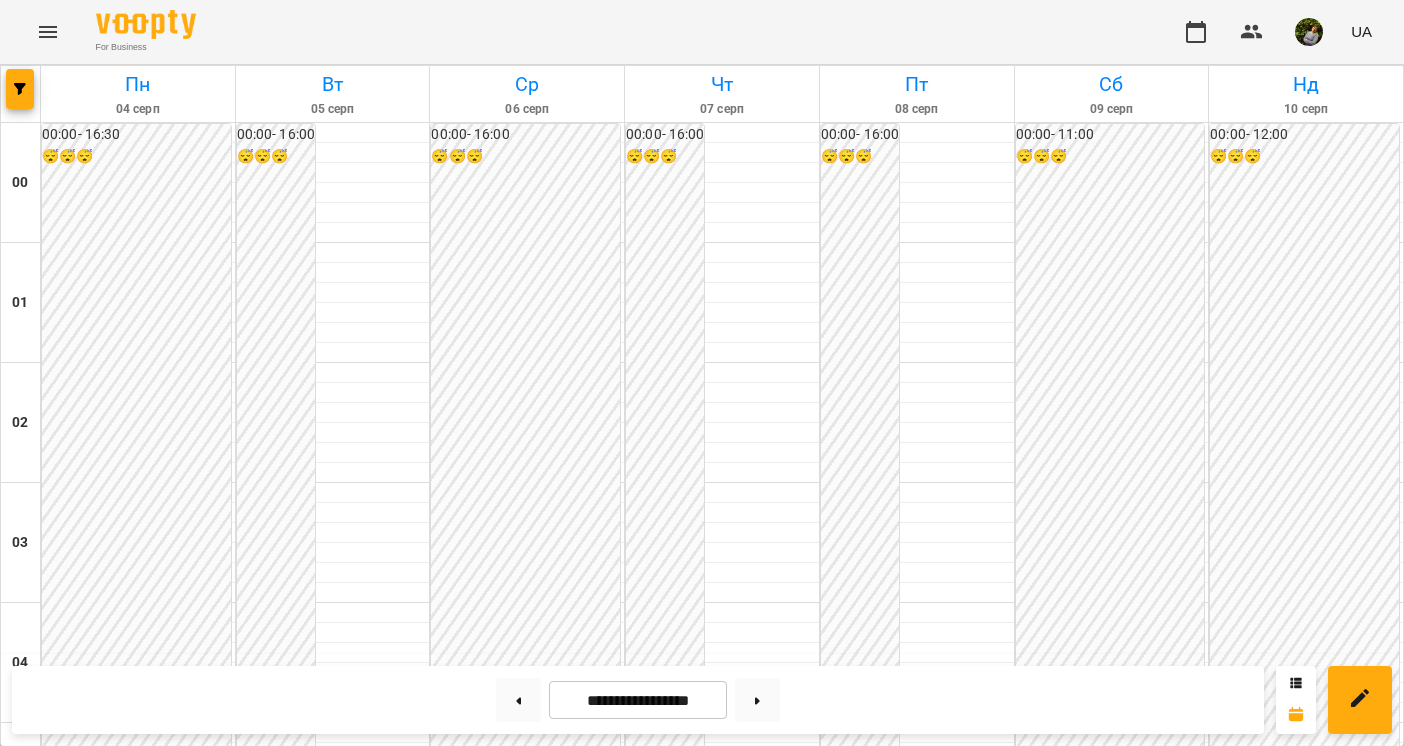 click on "[FIRST] [LAST]" at bounding box center (99, 2465) 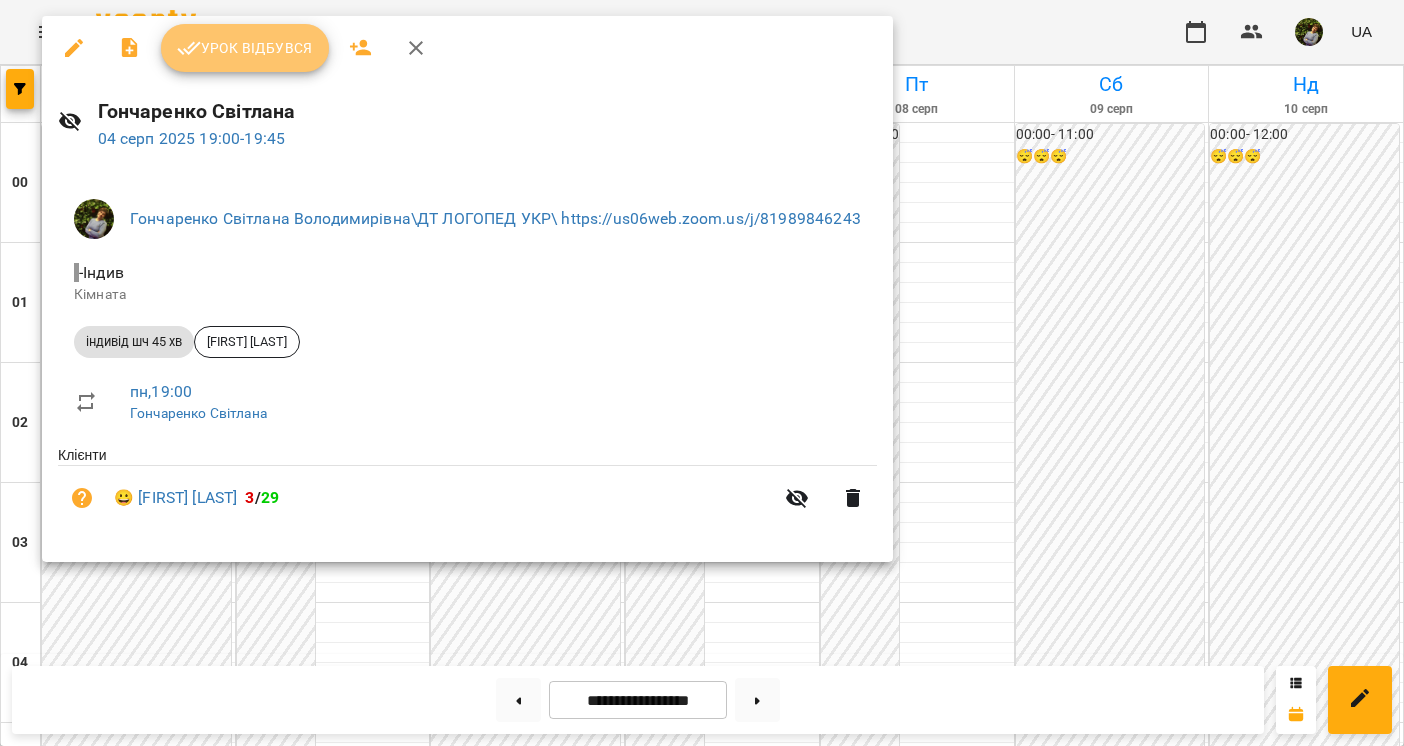 click on "Урок відбувся" at bounding box center (245, 48) 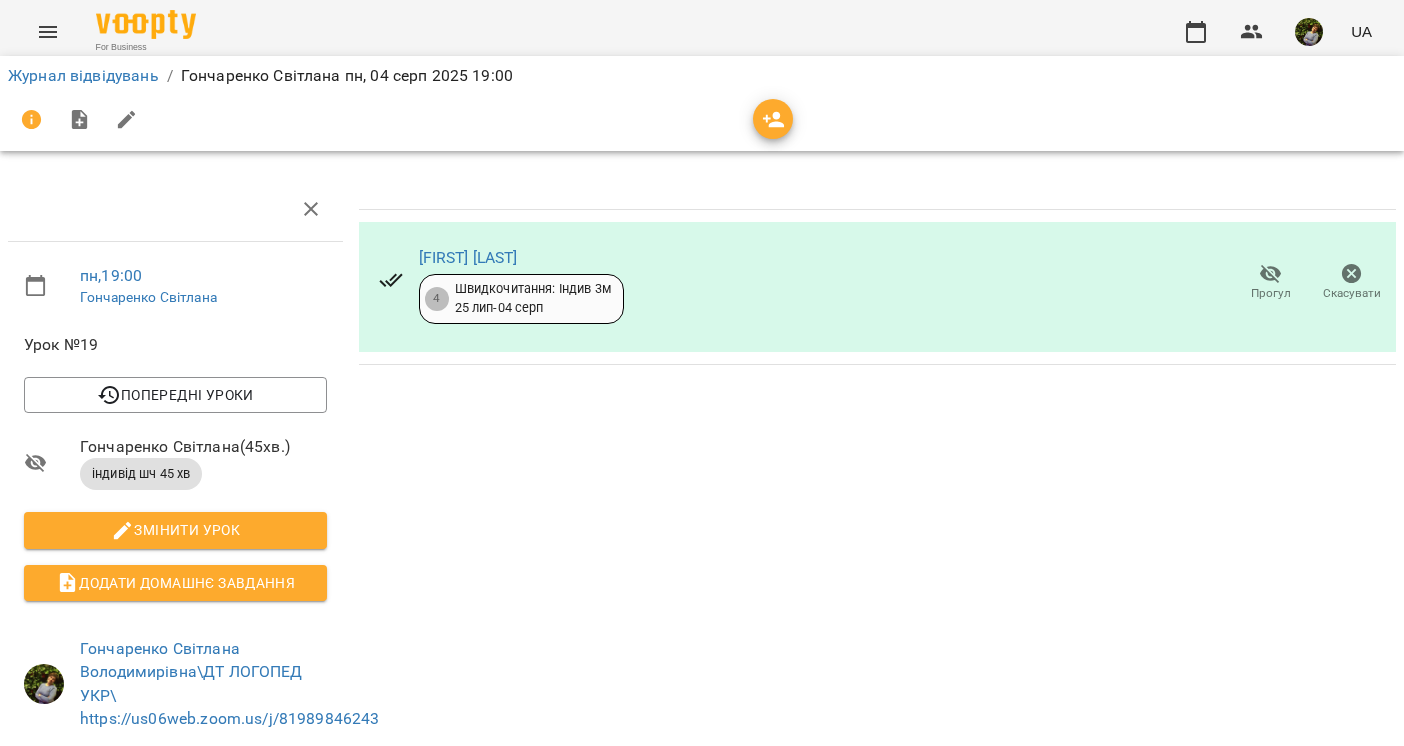 click 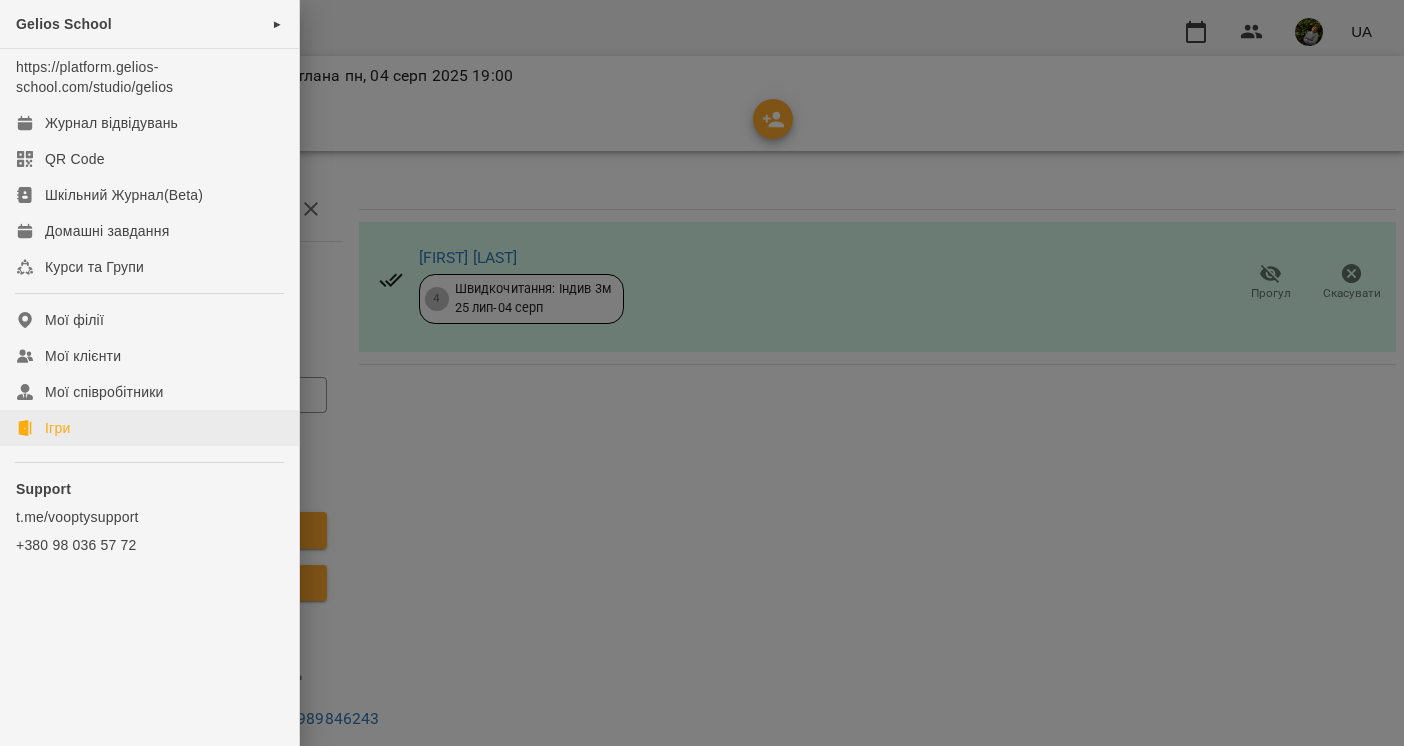 click on "Ігри" 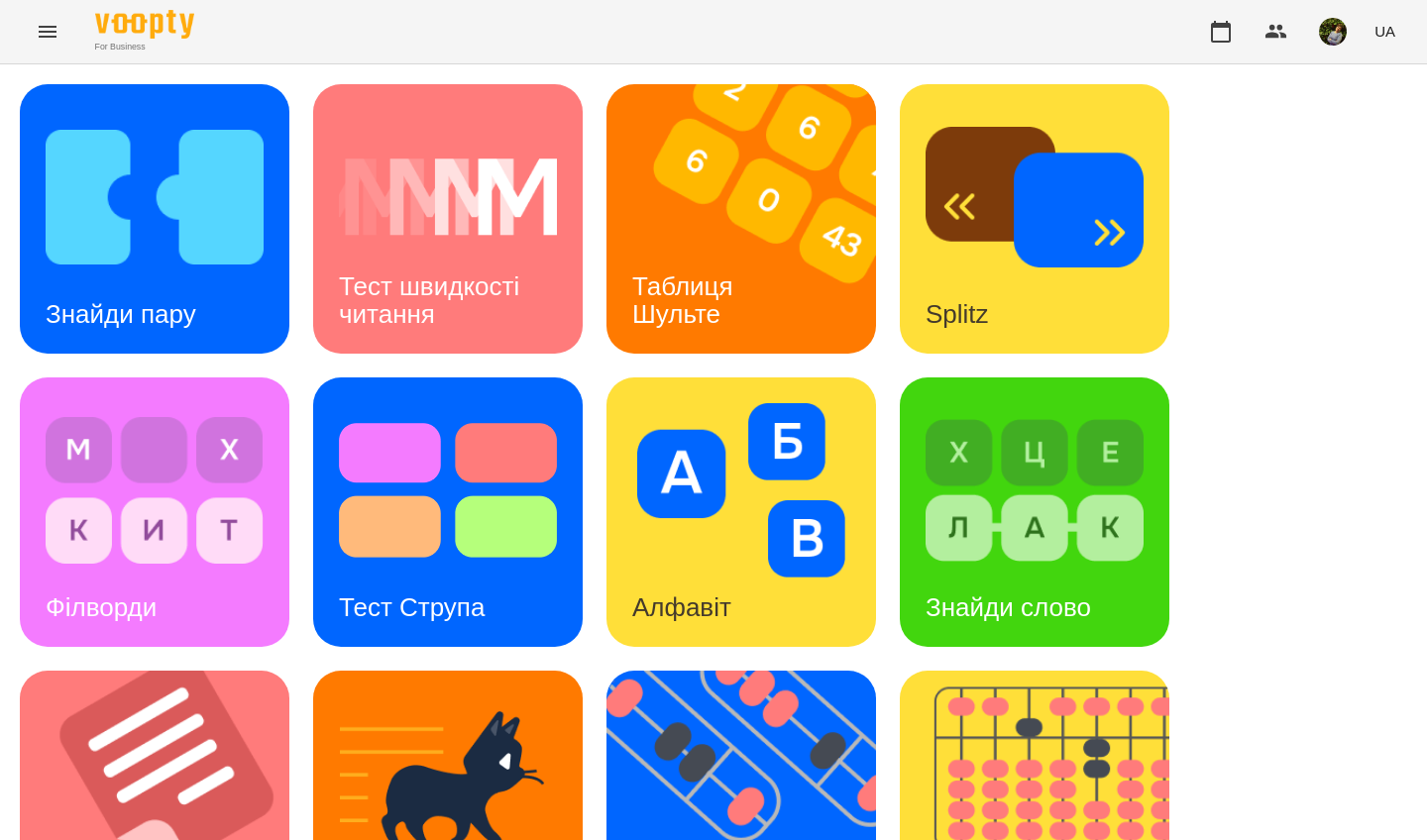 scroll, scrollTop: 696, scrollLeft: 0, axis: vertical 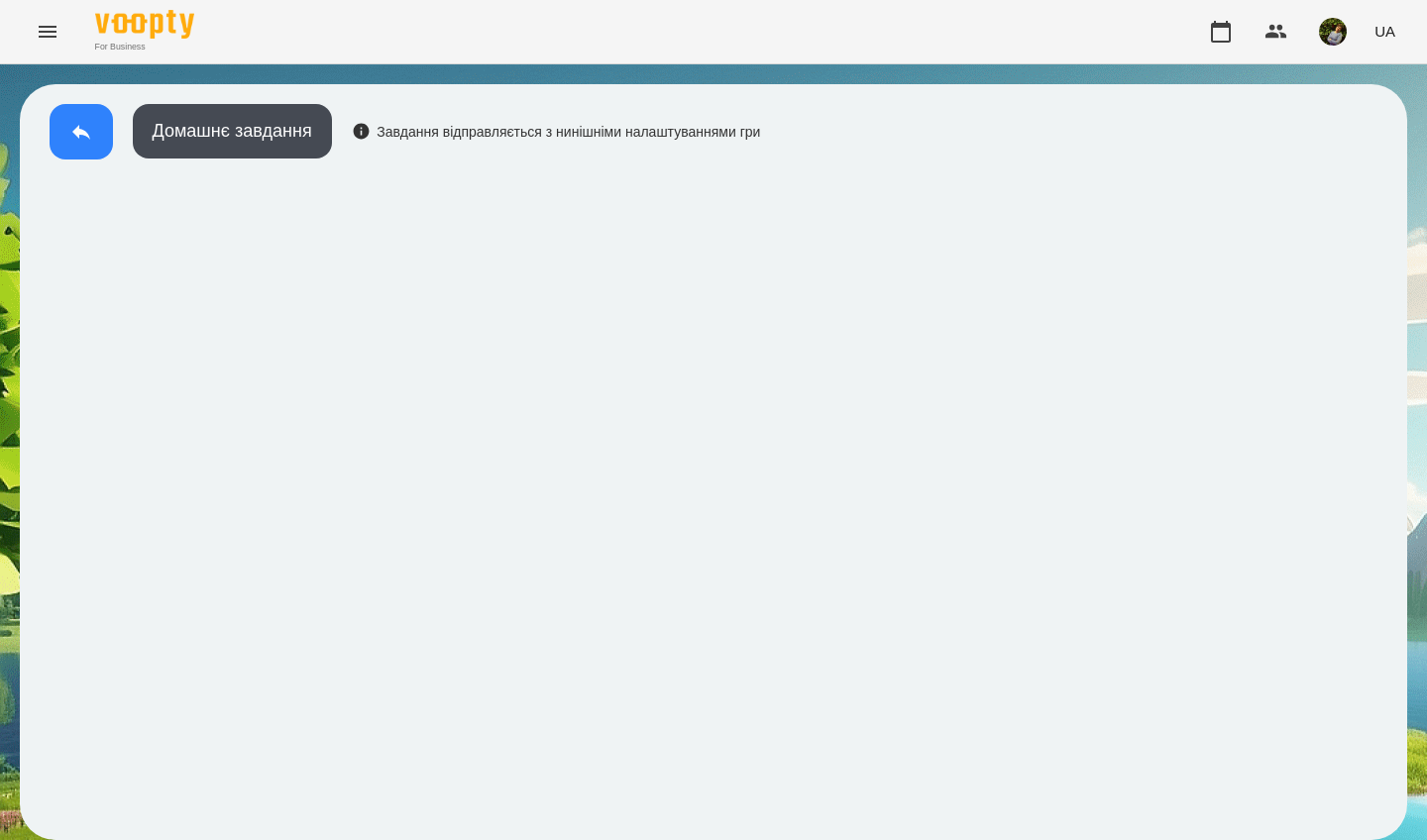 click 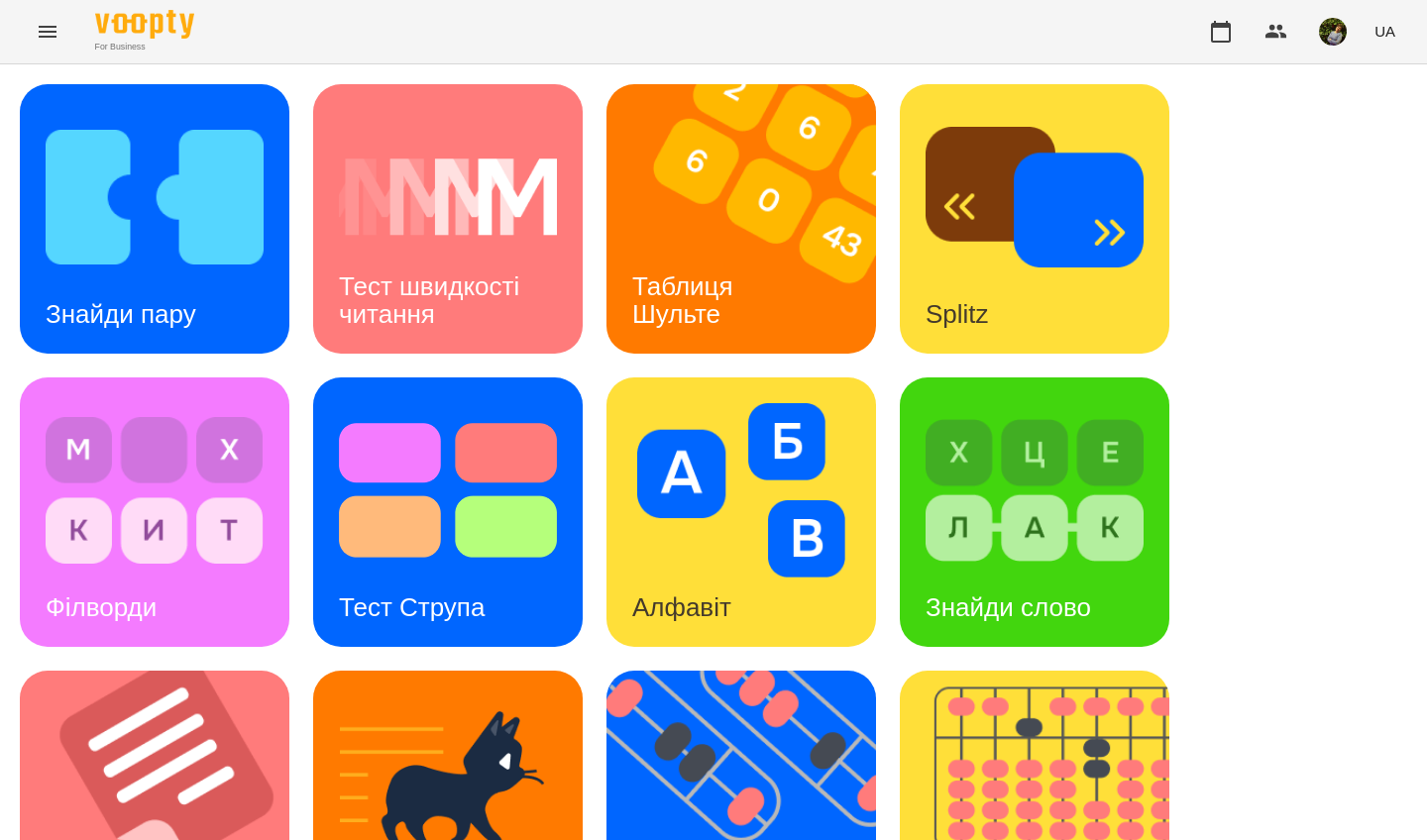 click on "Знайди слово" at bounding box center [1008, 607] 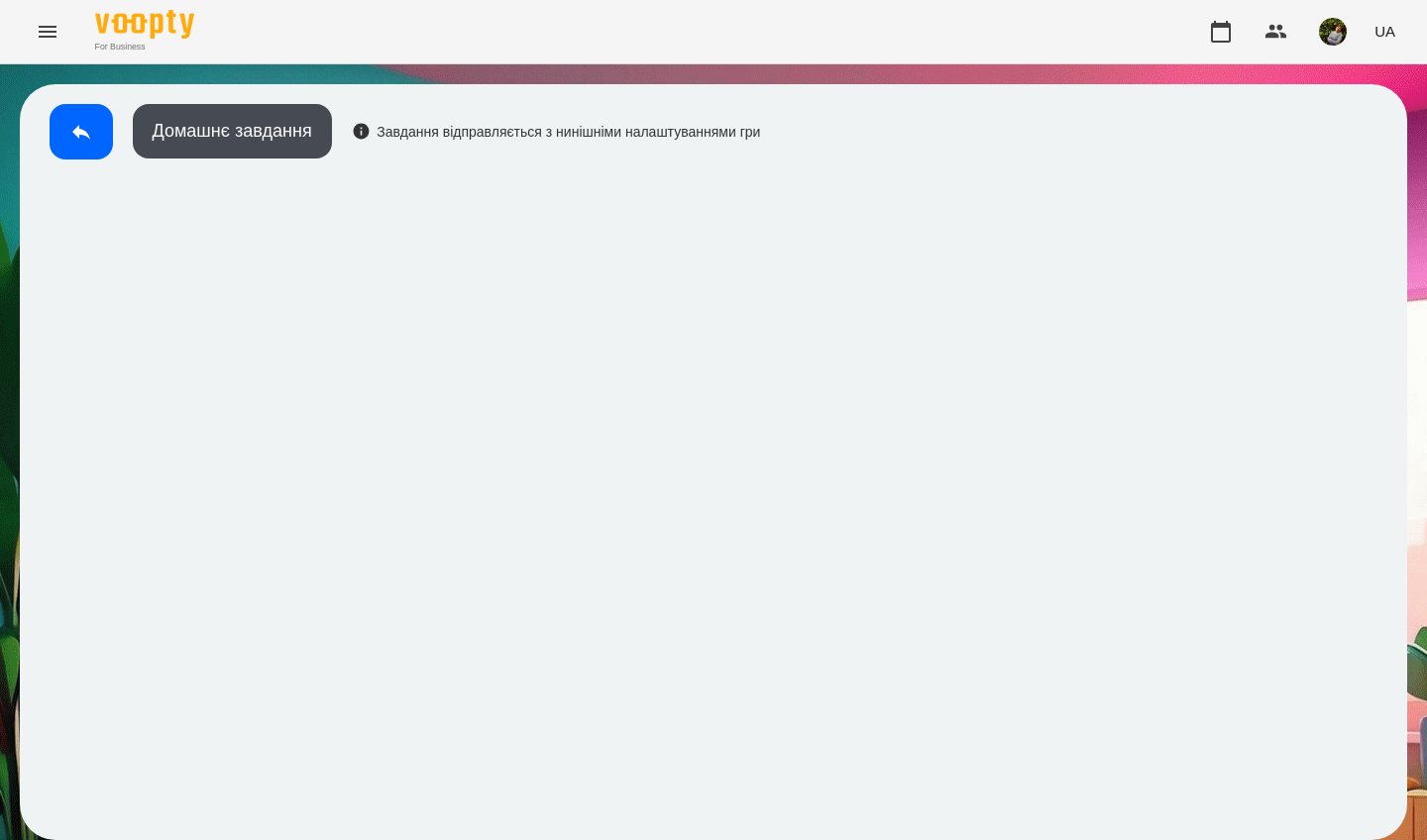 click at bounding box center [81, 132] 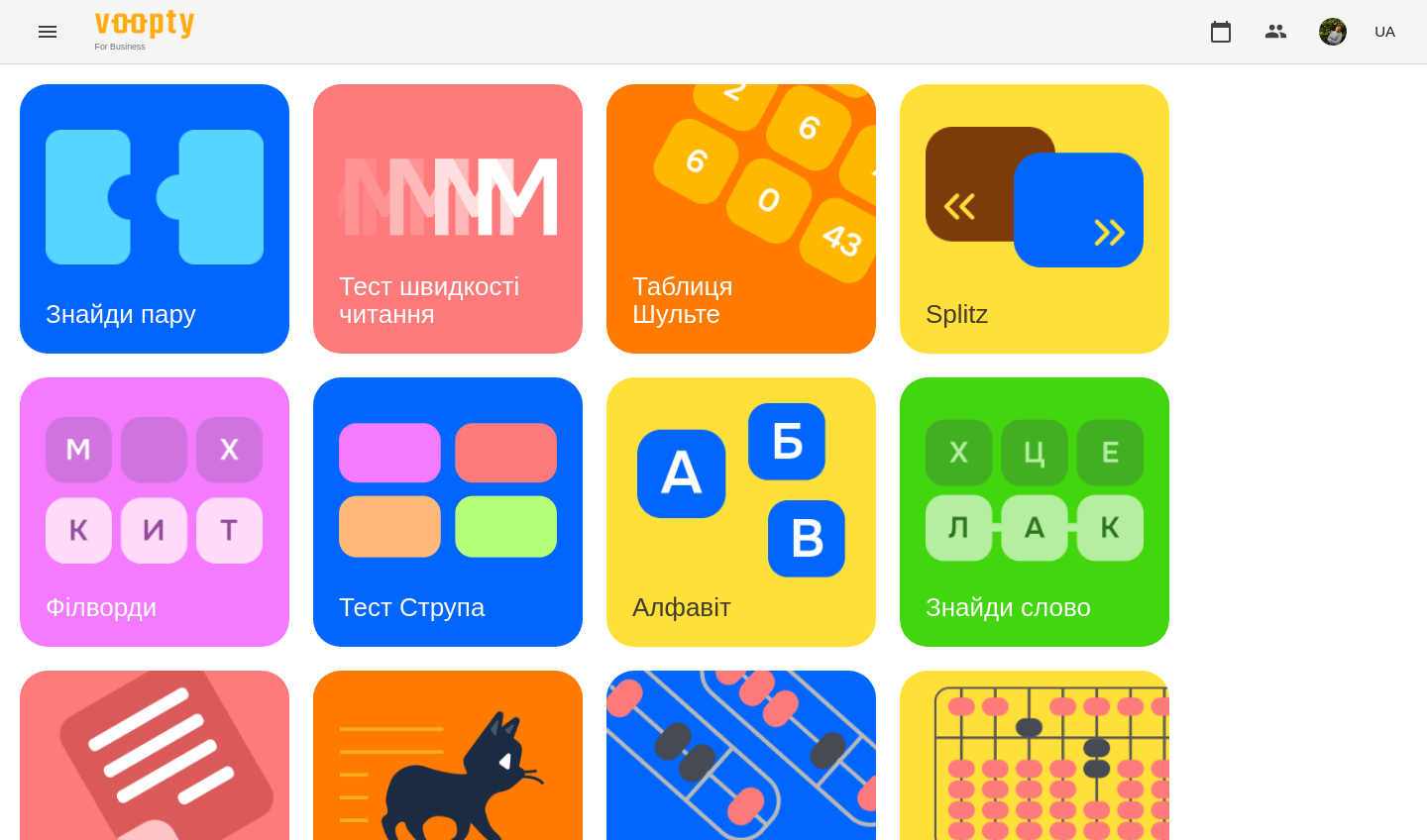 click on "Знайди пару" at bounding box center [121, 314] 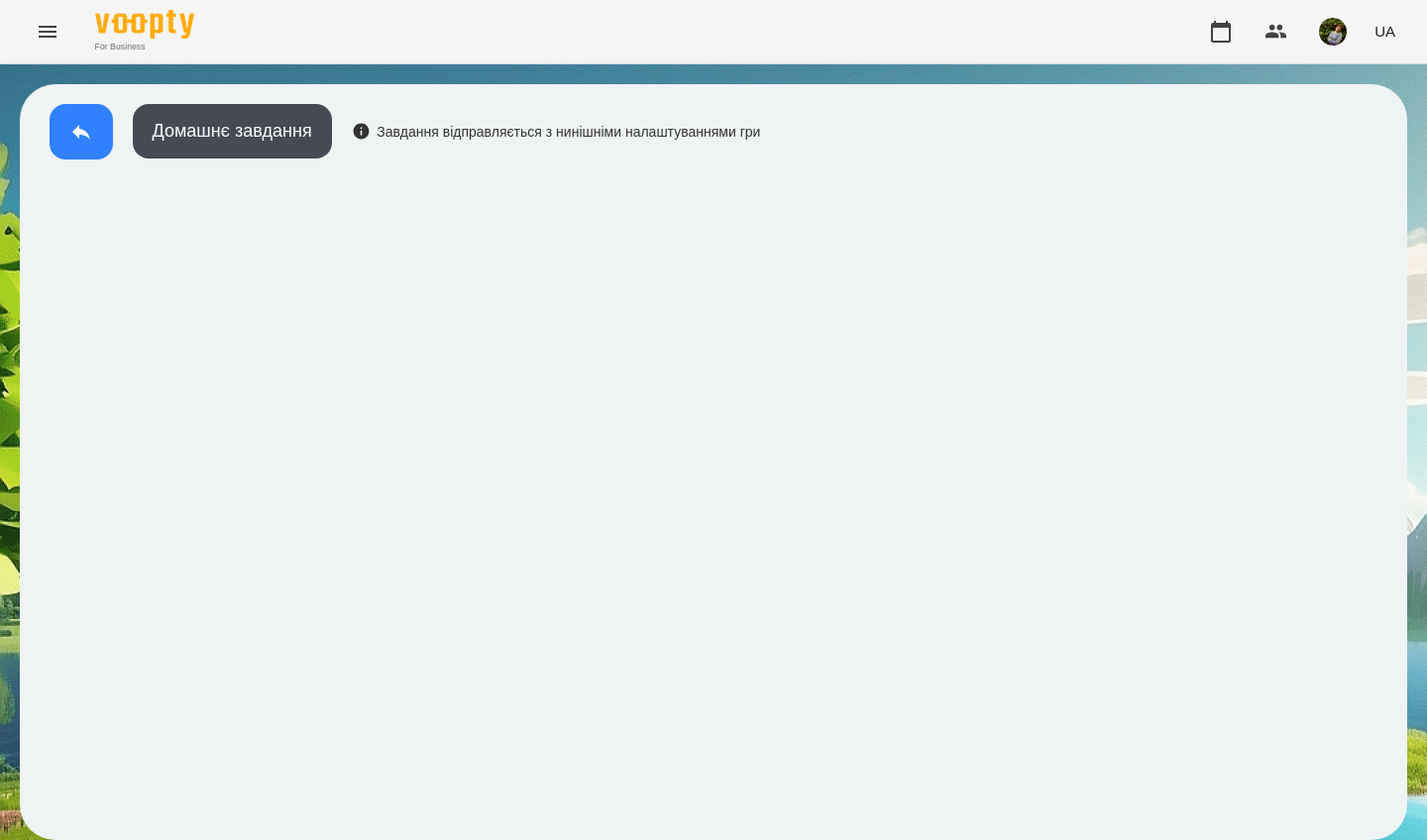 click 